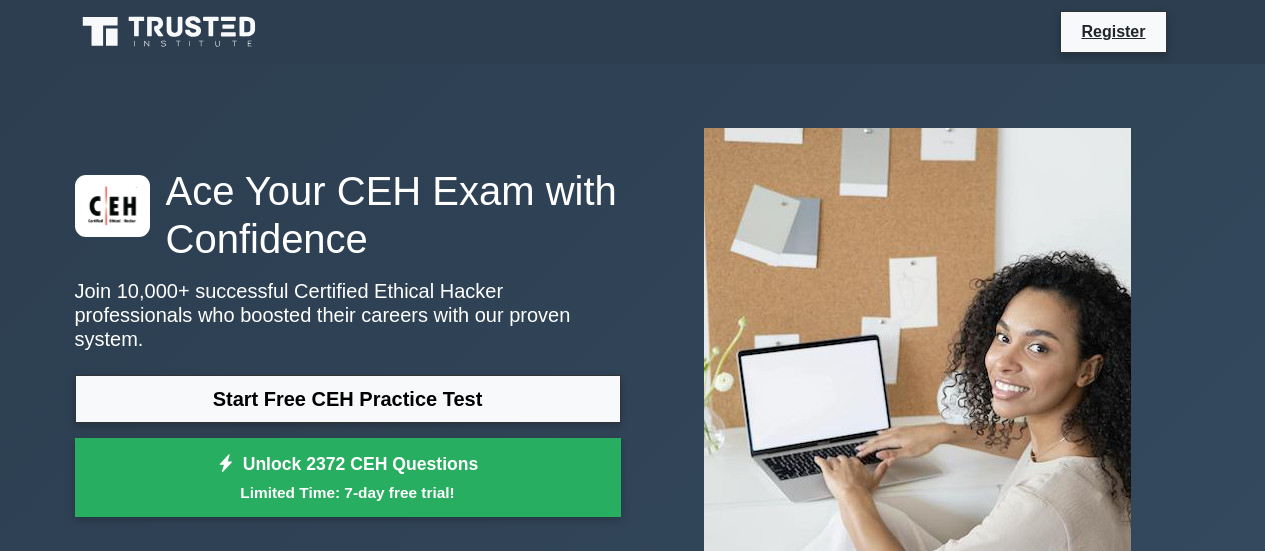 scroll, scrollTop: 114, scrollLeft: 0, axis: vertical 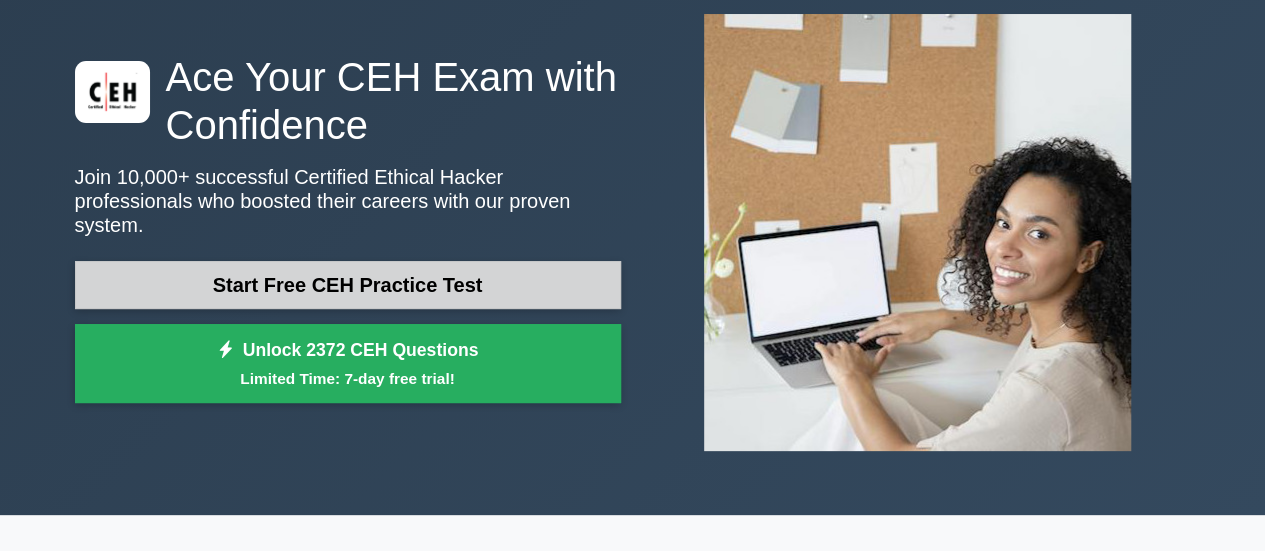 click on "Start Free CEH Practice Test" at bounding box center (348, 285) 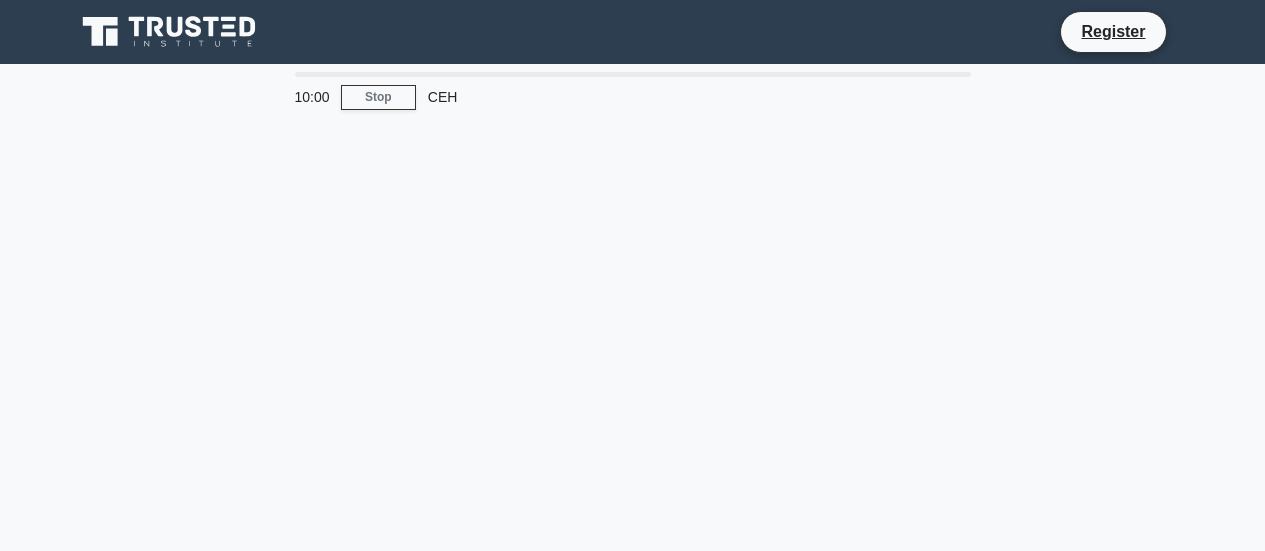 scroll, scrollTop: 0, scrollLeft: 0, axis: both 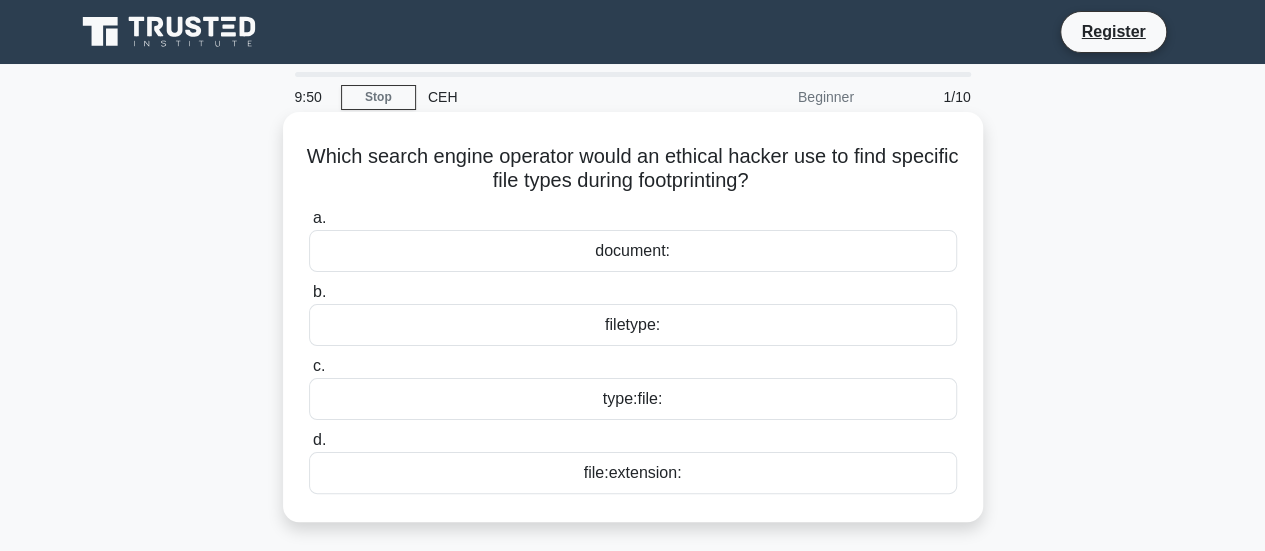 click on "filetype:" at bounding box center [633, 325] 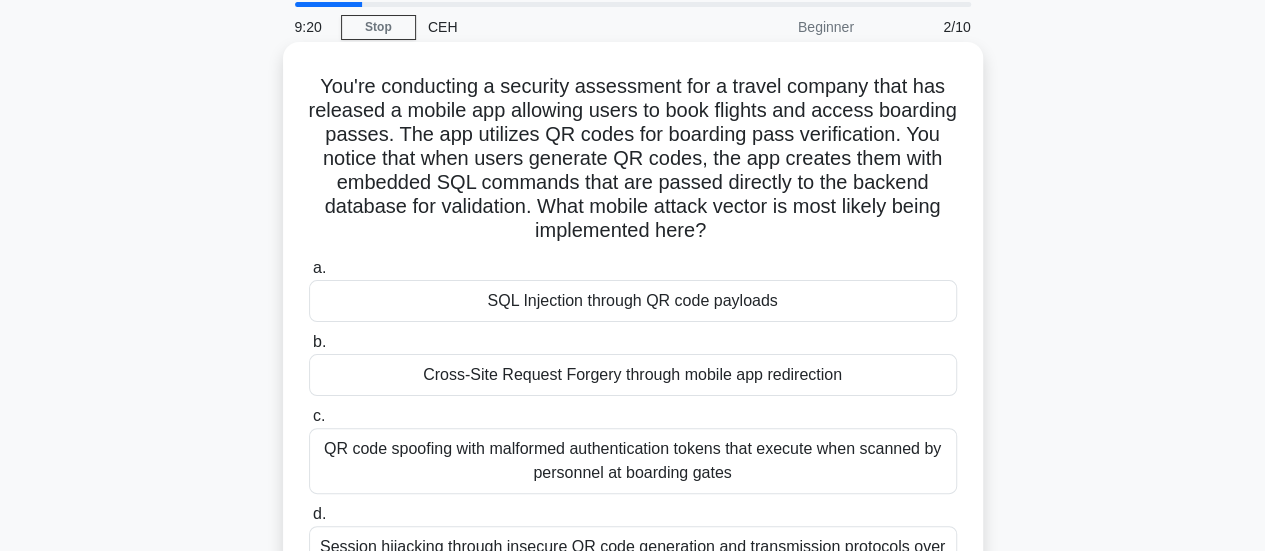 scroll, scrollTop: 71, scrollLeft: 0, axis: vertical 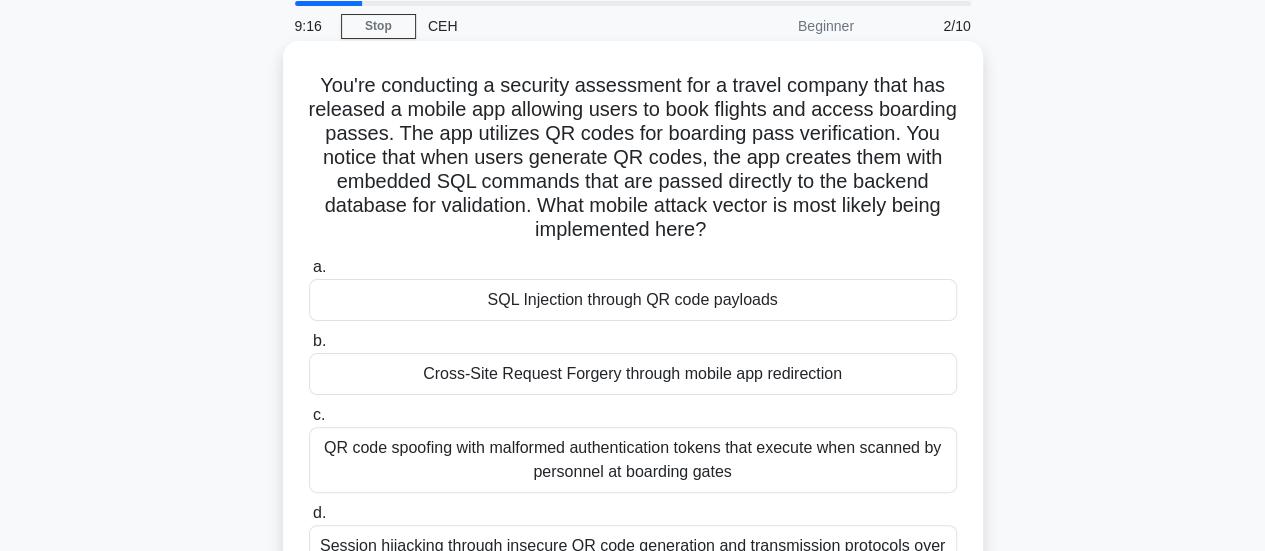 click on "Cross-Site Request Forgery through mobile app redirection" at bounding box center (633, 374) 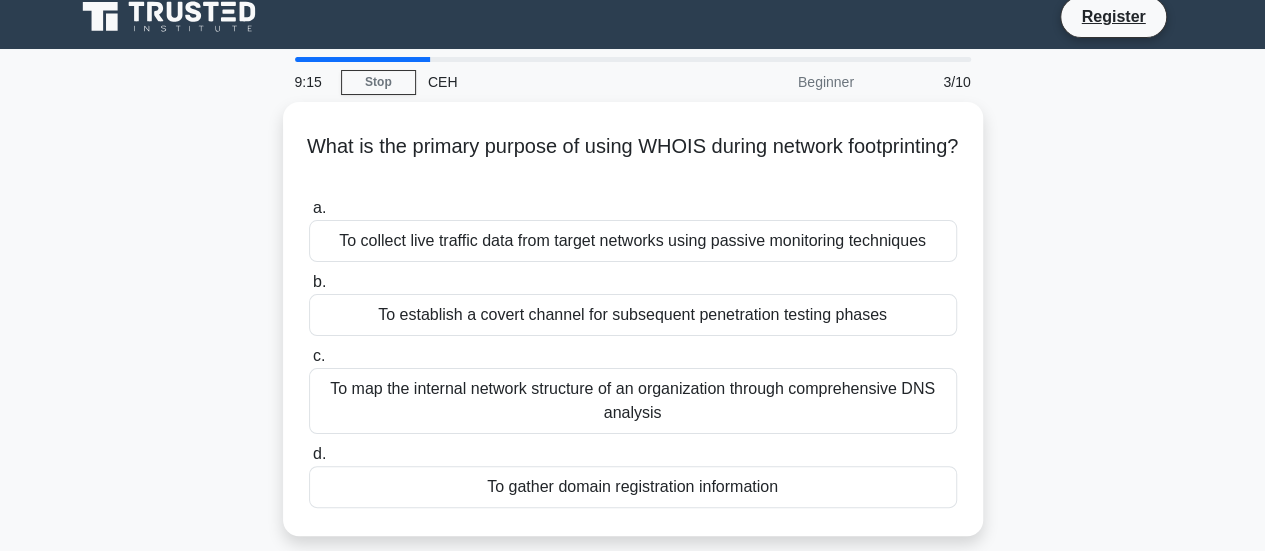 scroll, scrollTop: 0, scrollLeft: 0, axis: both 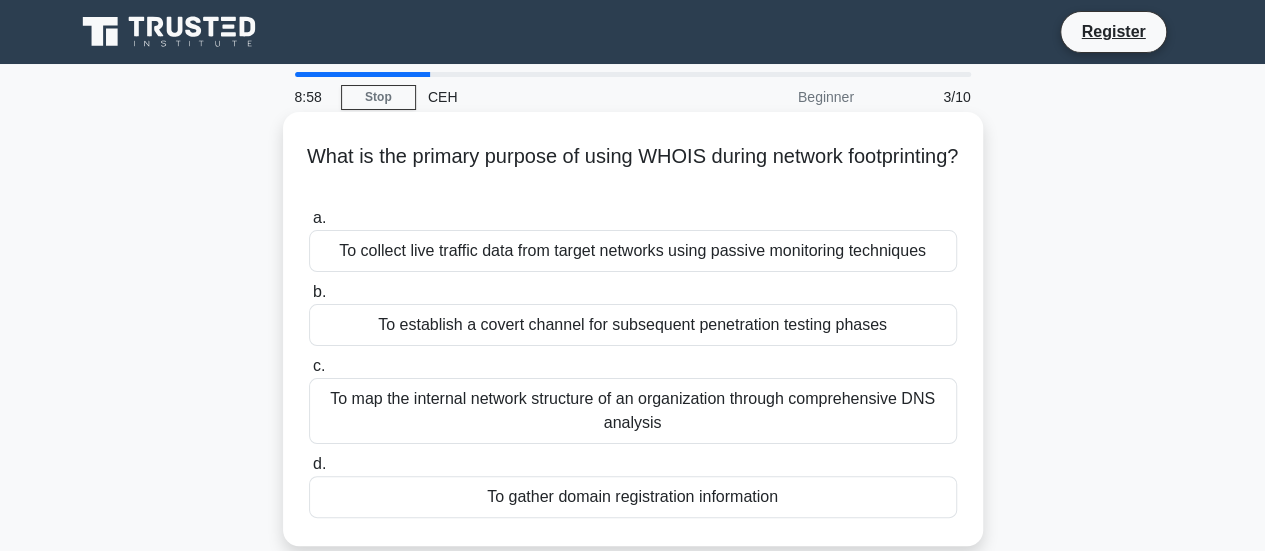 click on "To map the internal network structure of an organization through comprehensive DNS analysis" at bounding box center (633, 411) 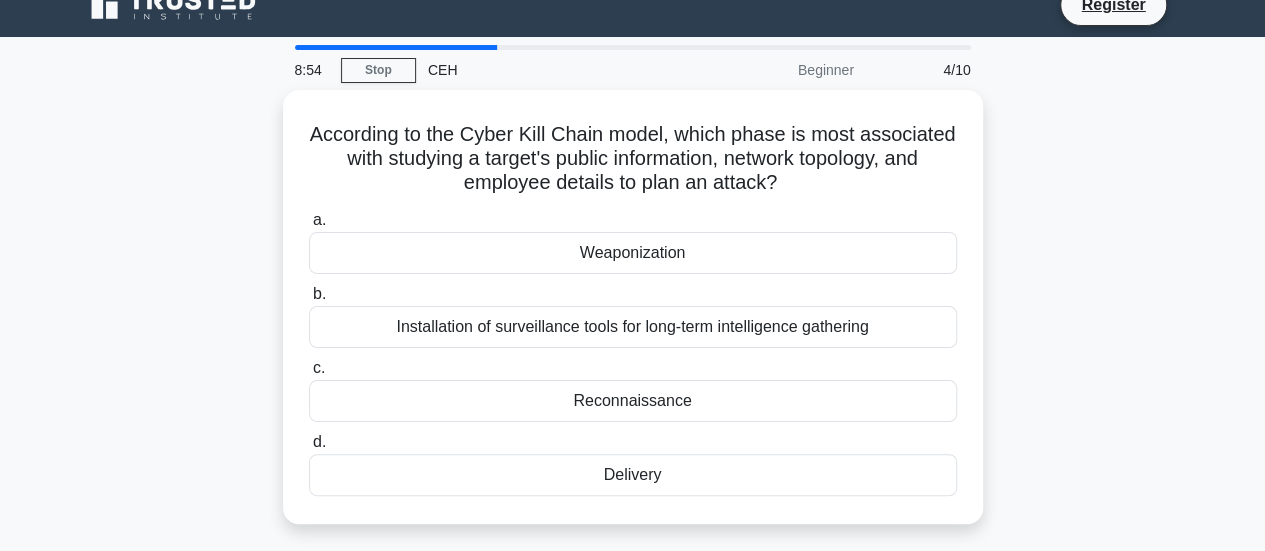 scroll, scrollTop: 26, scrollLeft: 0, axis: vertical 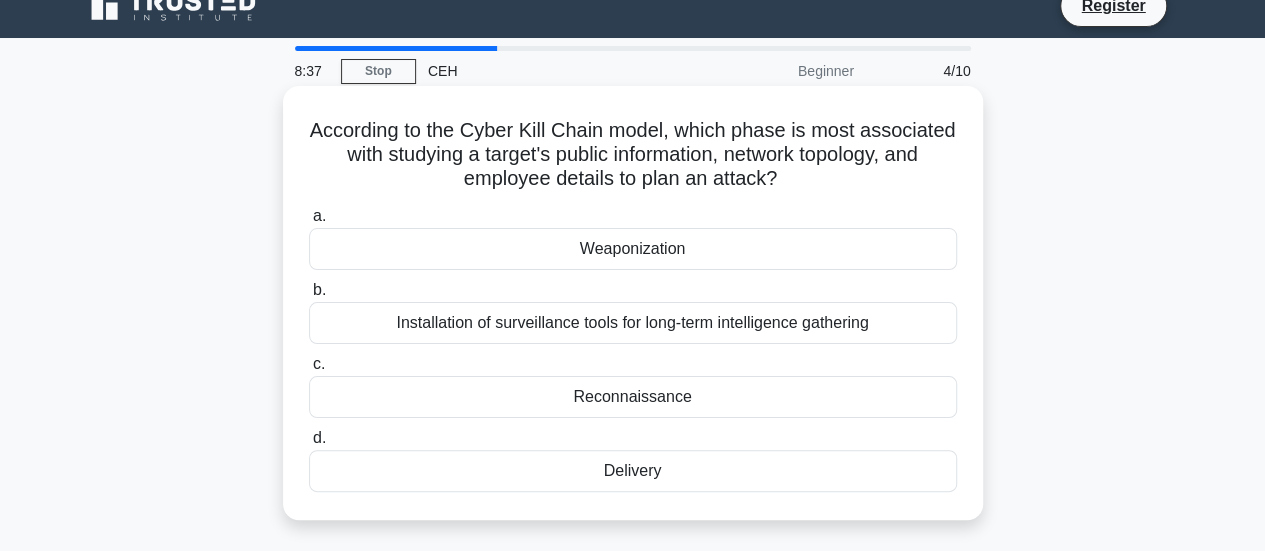 click on "Reconnaissance" at bounding box center [633, 397] 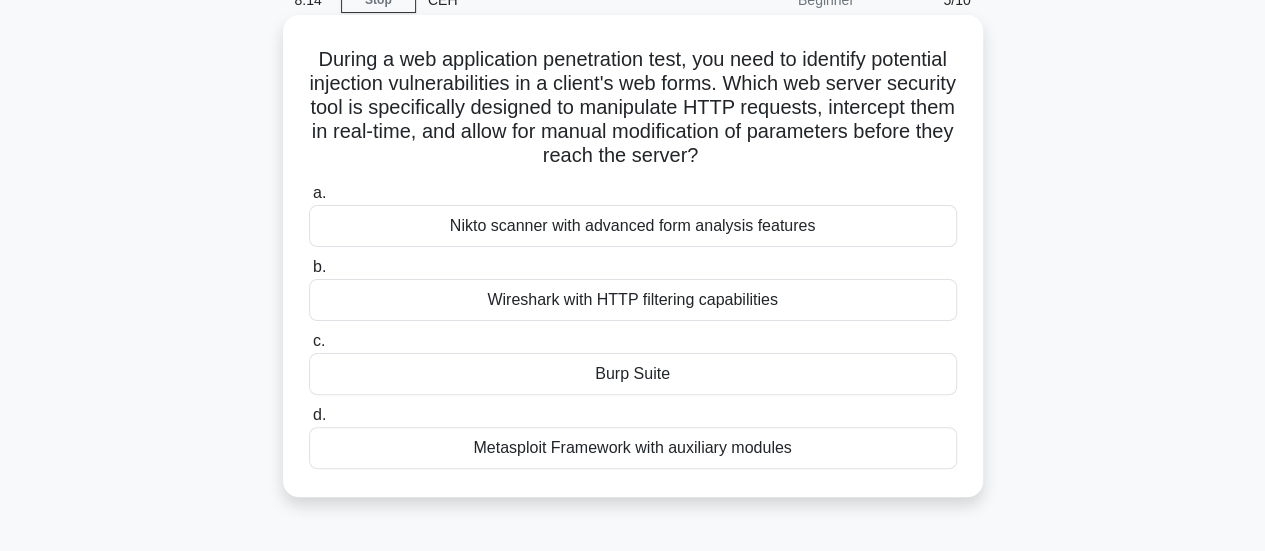 scroll, scrollTop: 98, scrollLeft: 0, axis: vertical 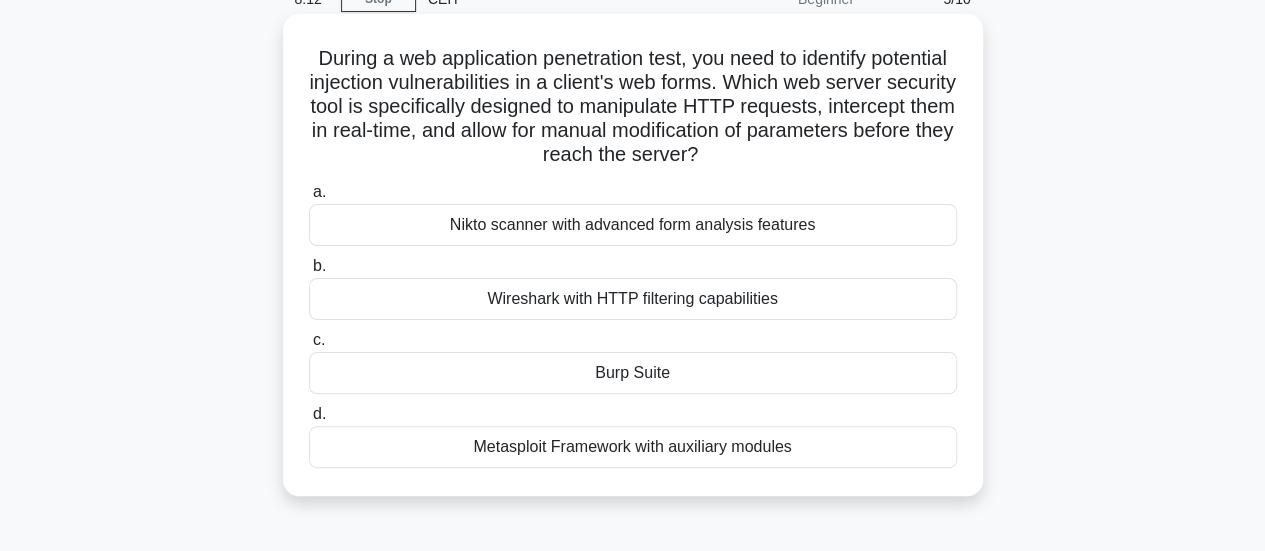 click on "Burp Suite" at bounding box center (633, 373) 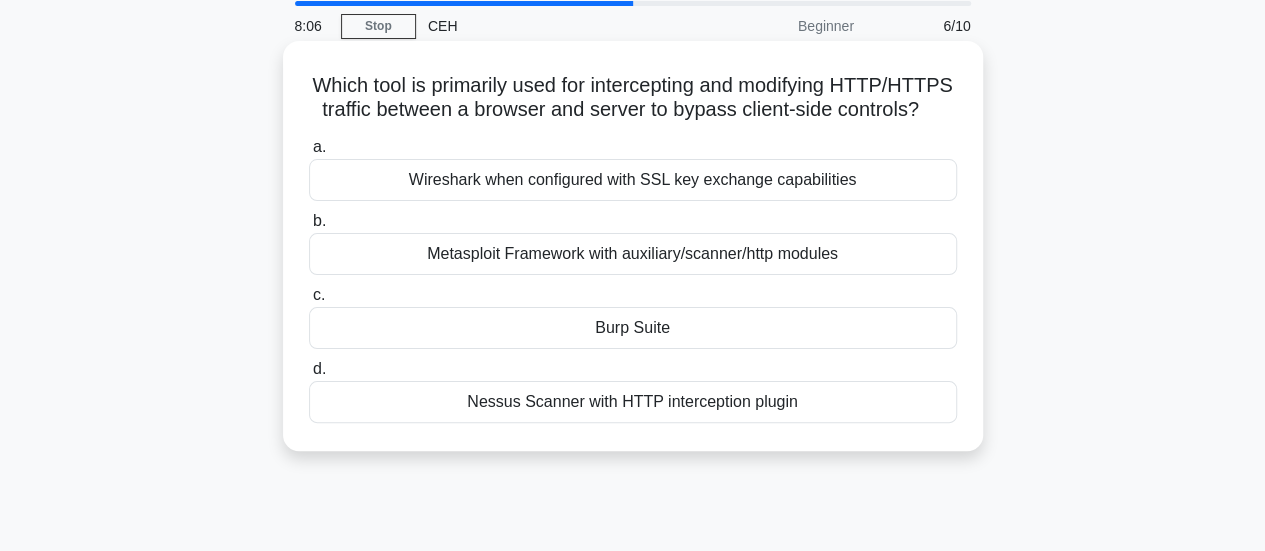 scroll, scrollTop: 72, scrollLeft: 0, axis: vertical 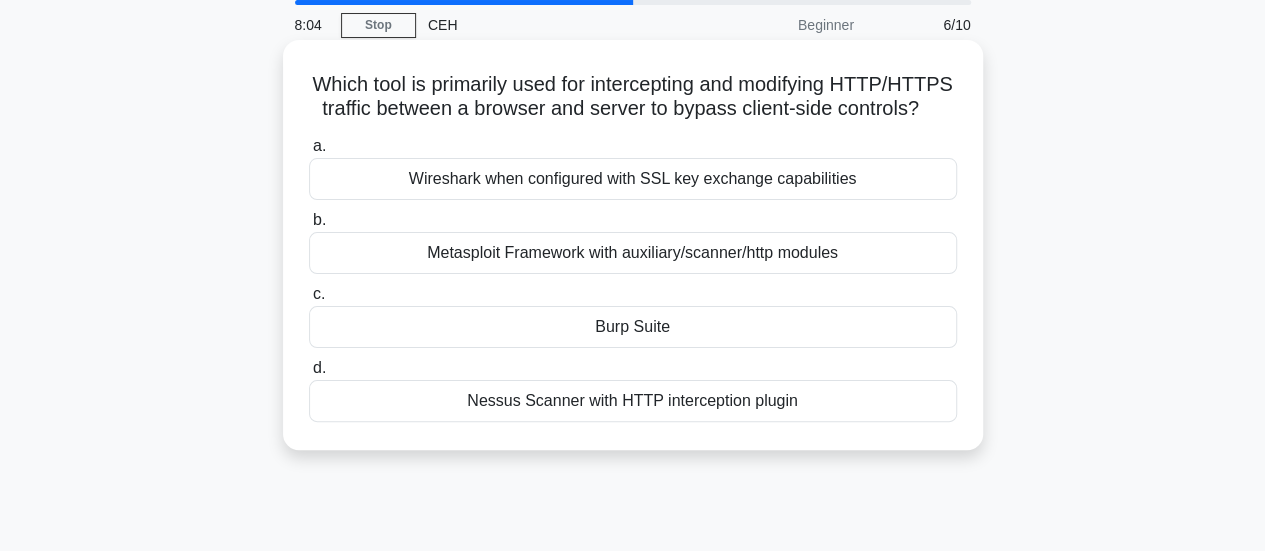 click on "Burp Suite" at bounding box center [633, 327] 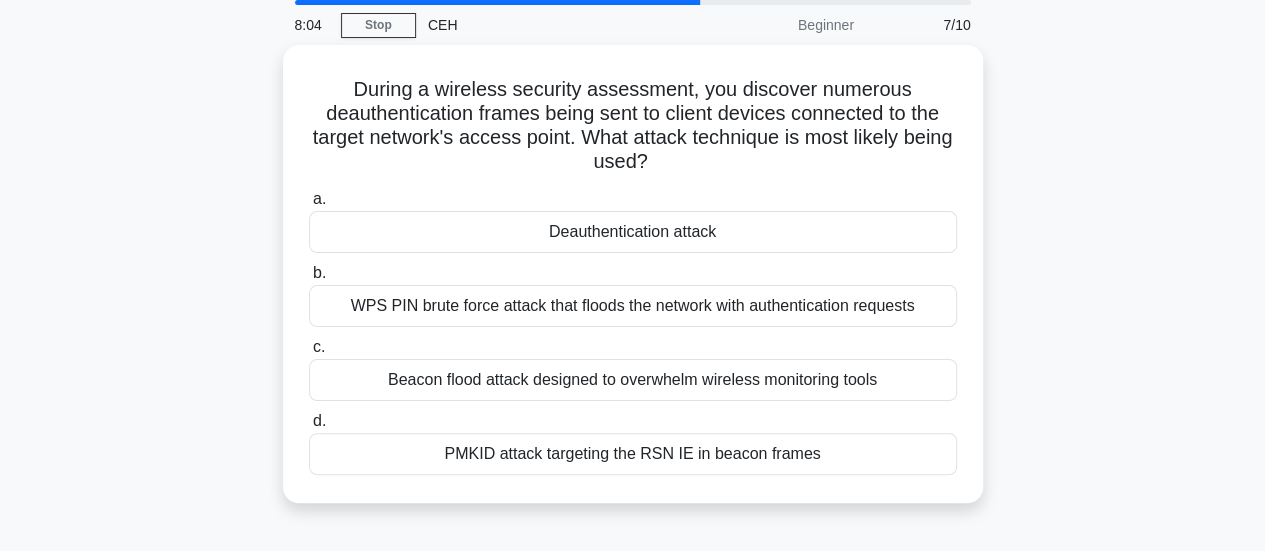 scroll, scrollTop: 0, scrollLeft: 0, axis: both 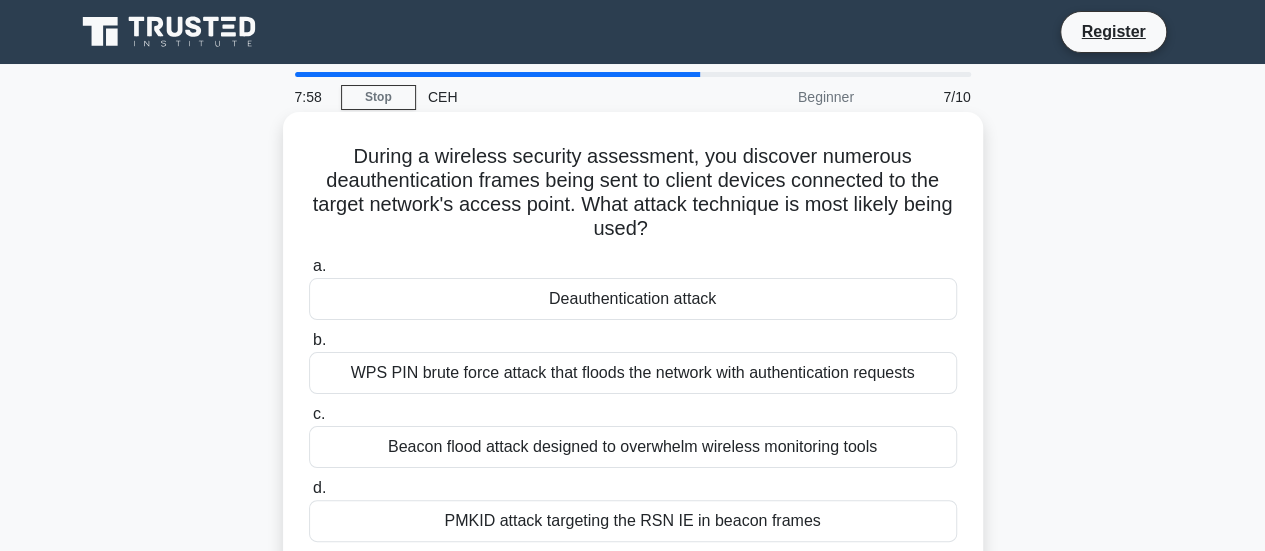 click on "Deauthentication attack" at bounding box center [633, 299] 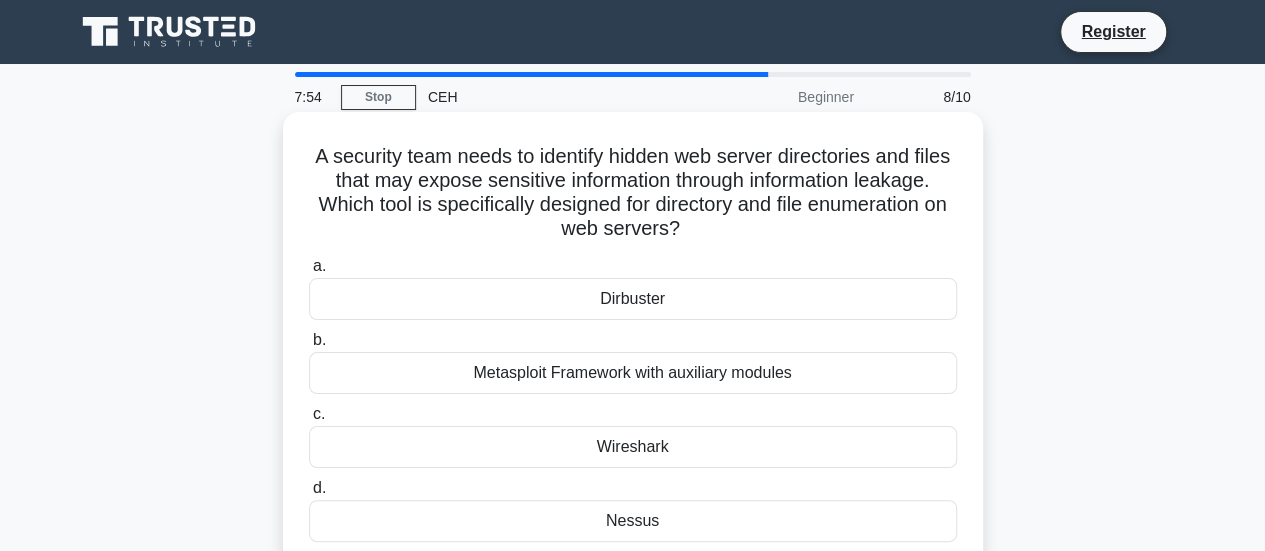 click on "Wireshark" at bounding box center (633, 447) 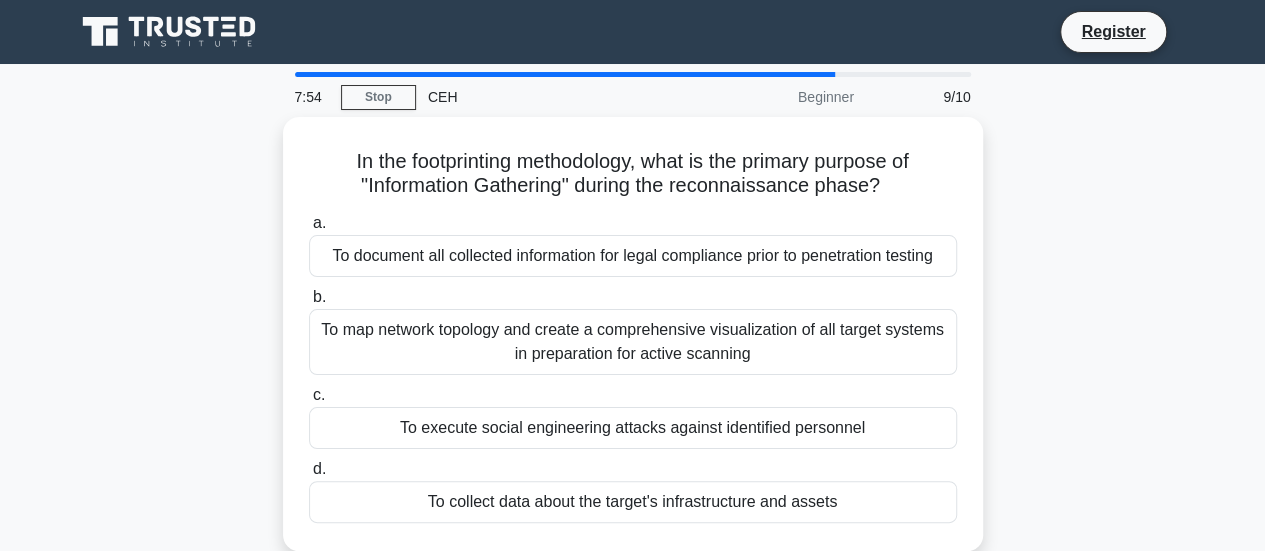 click on "To execute social engineering attacks against identified personnel" at bounding box center (633, 428) 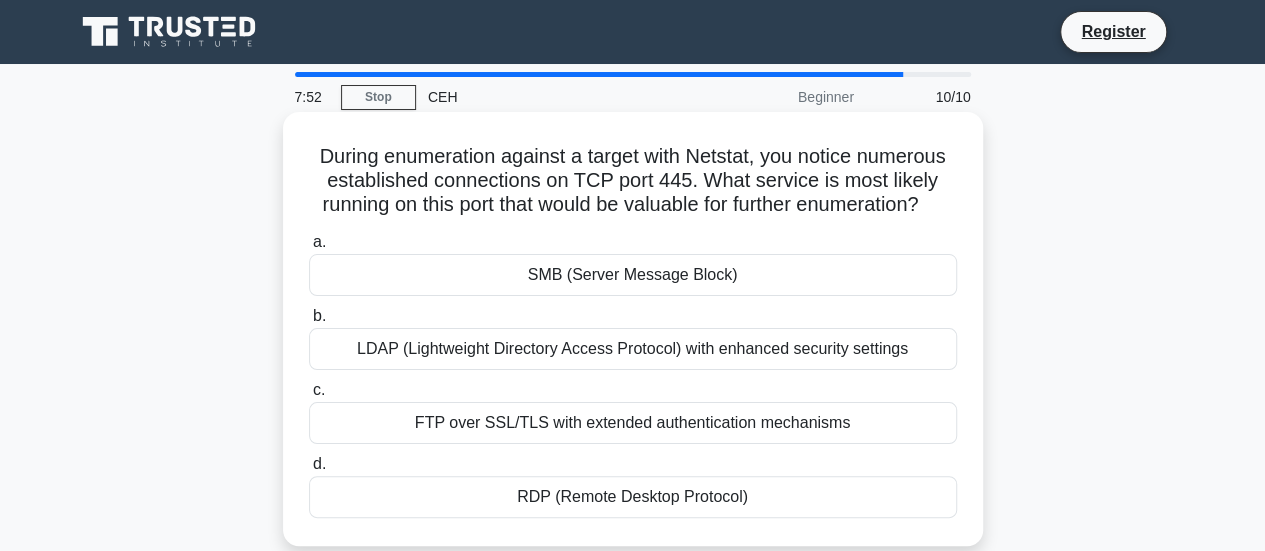 click on "SMB (Server Message Block)" at bounding box center (633, 275) 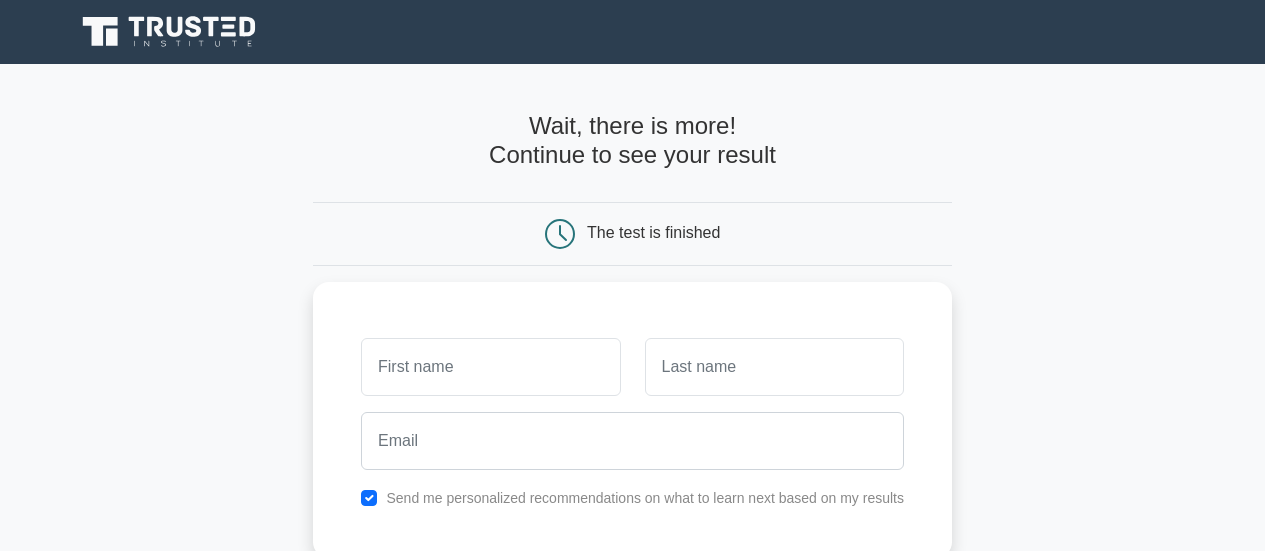 scroll, scrollTop: 0, scrollLeft: 0, axis: both 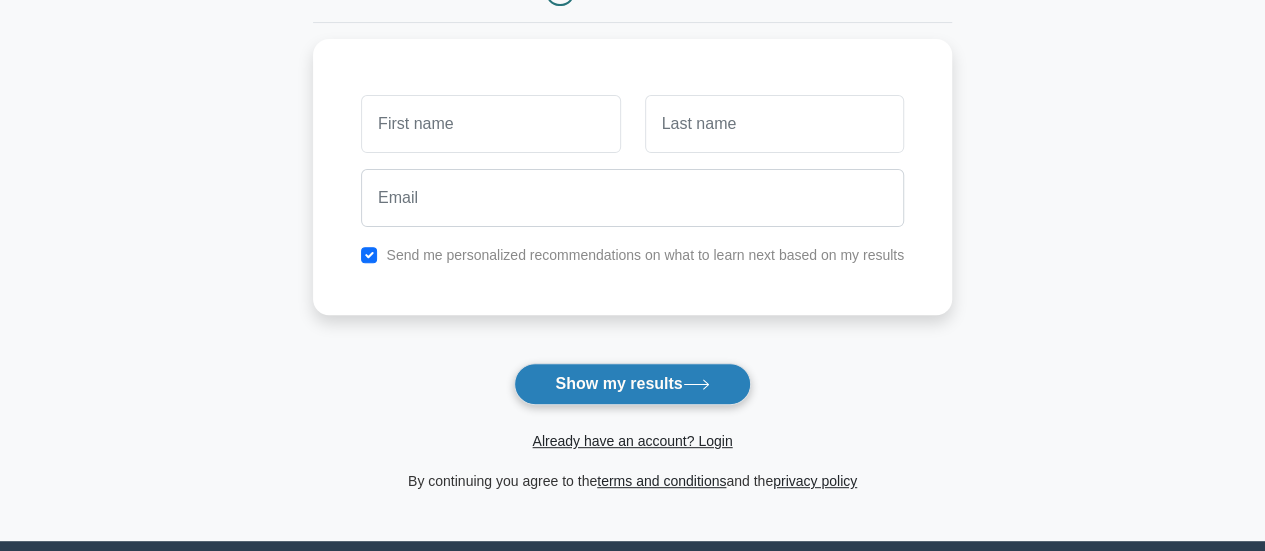 click 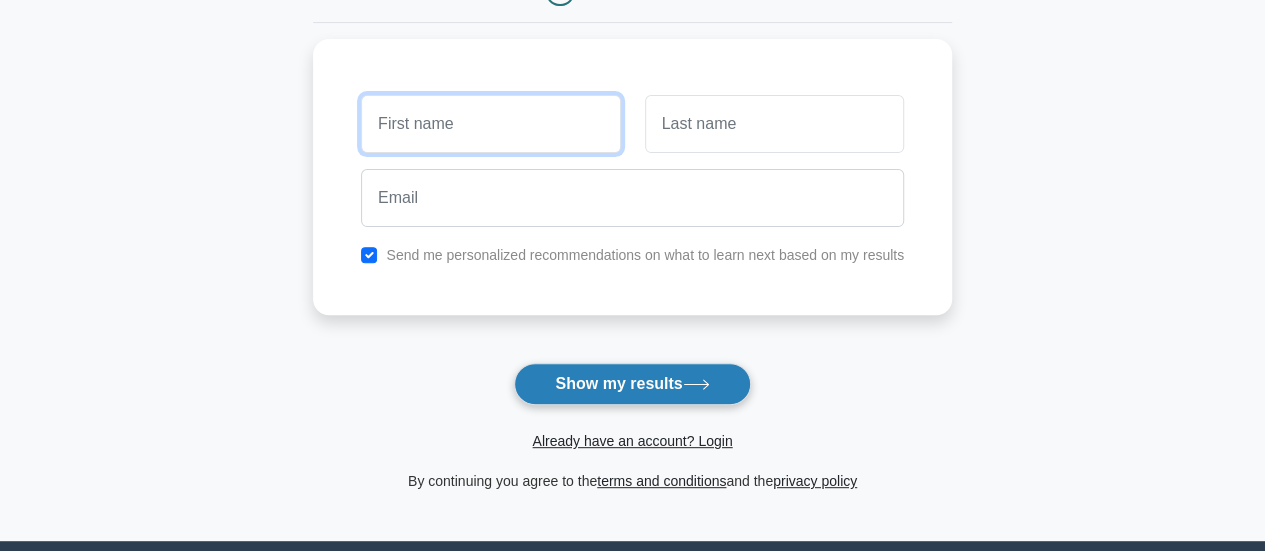 scroll, scrollTop: 0, scrollLeft: 0, axis: both 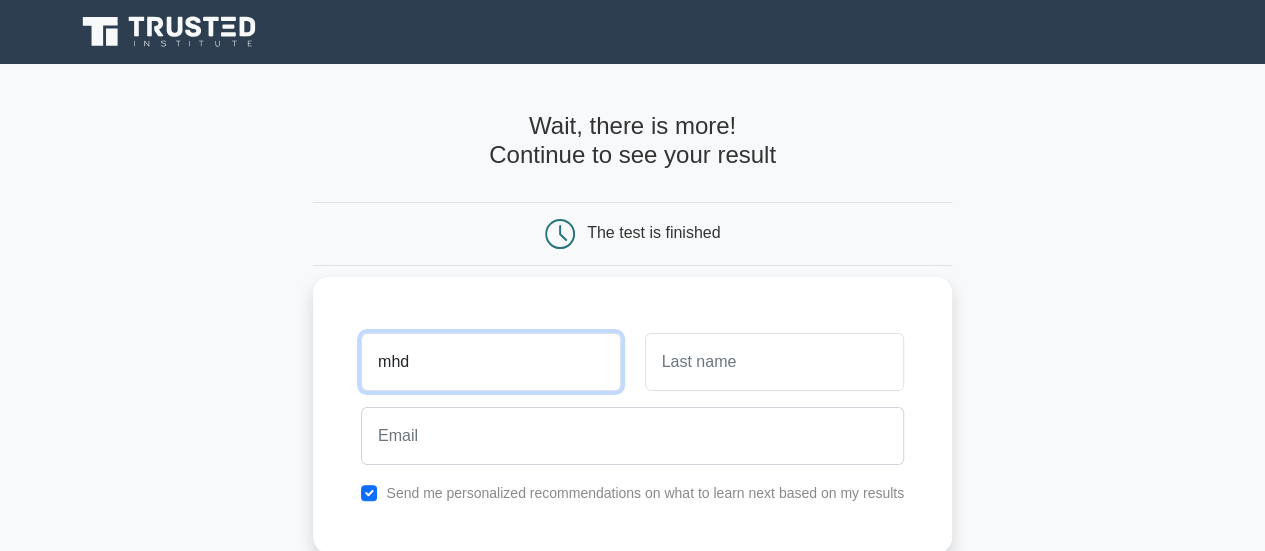 type on "mhd" 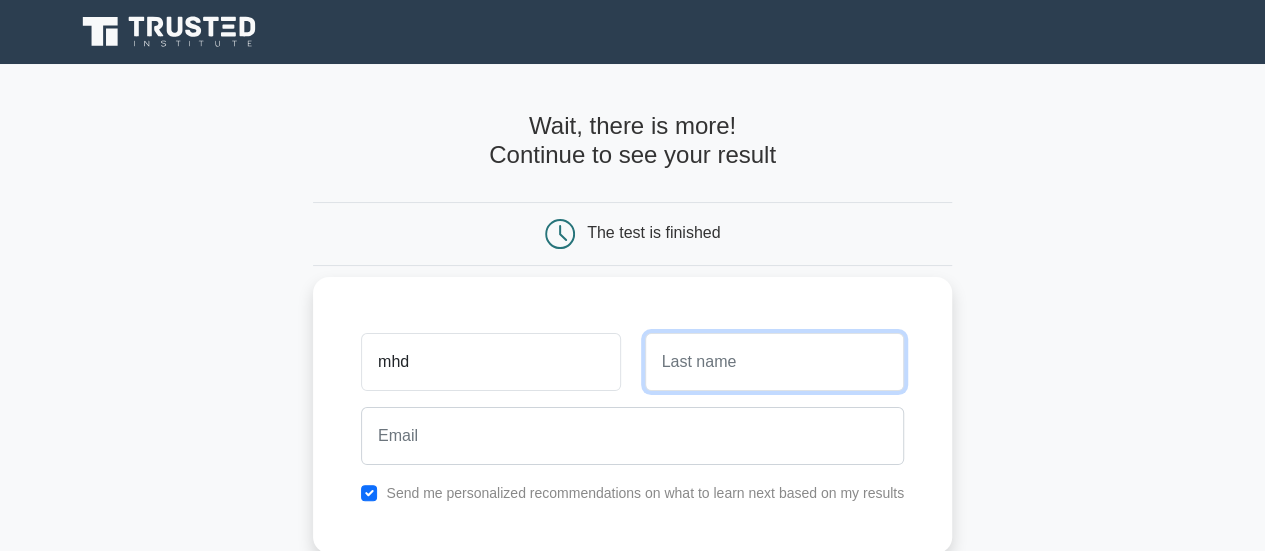 click at bounding box center (774, 362) 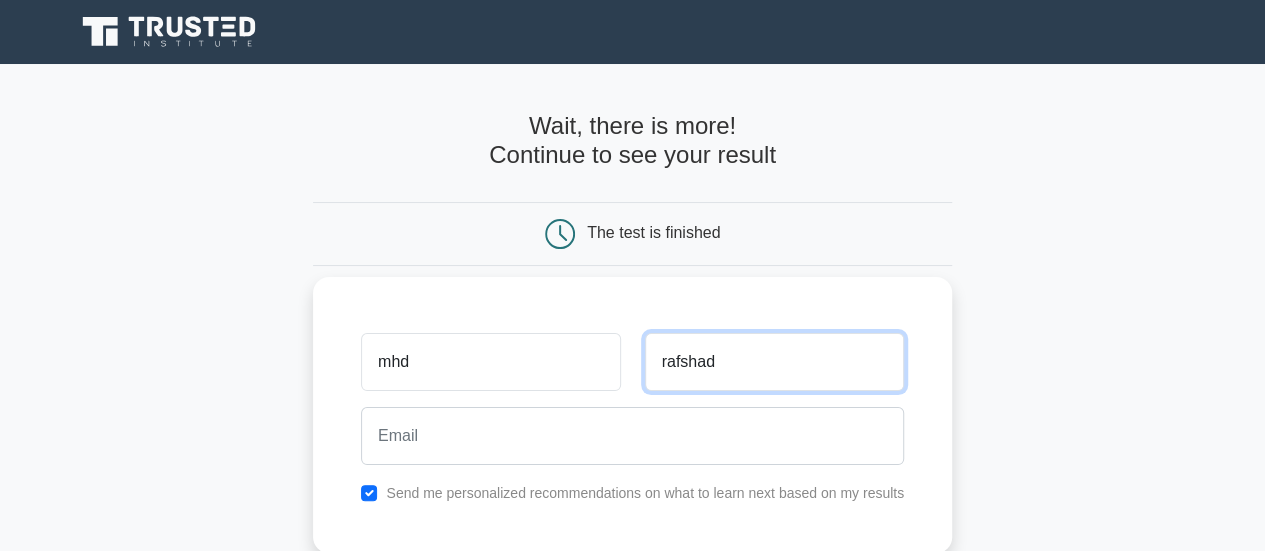 type on "rafshad" 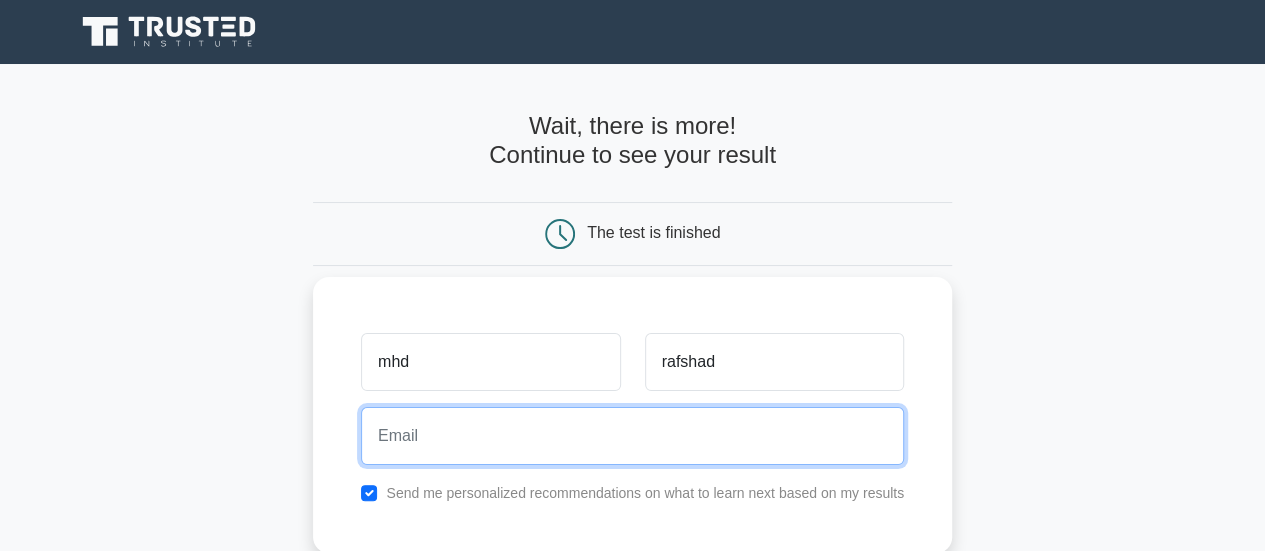 click at bounding box center (632, 436) 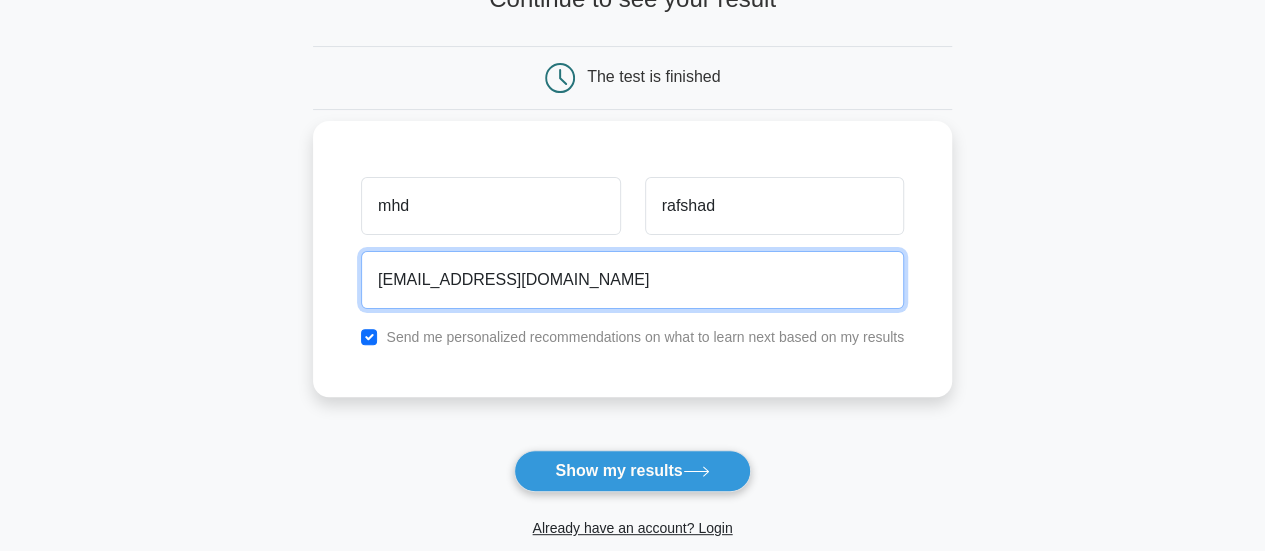 scroll, scrollTop: 158, scrollLeft: 0, axis: vertical 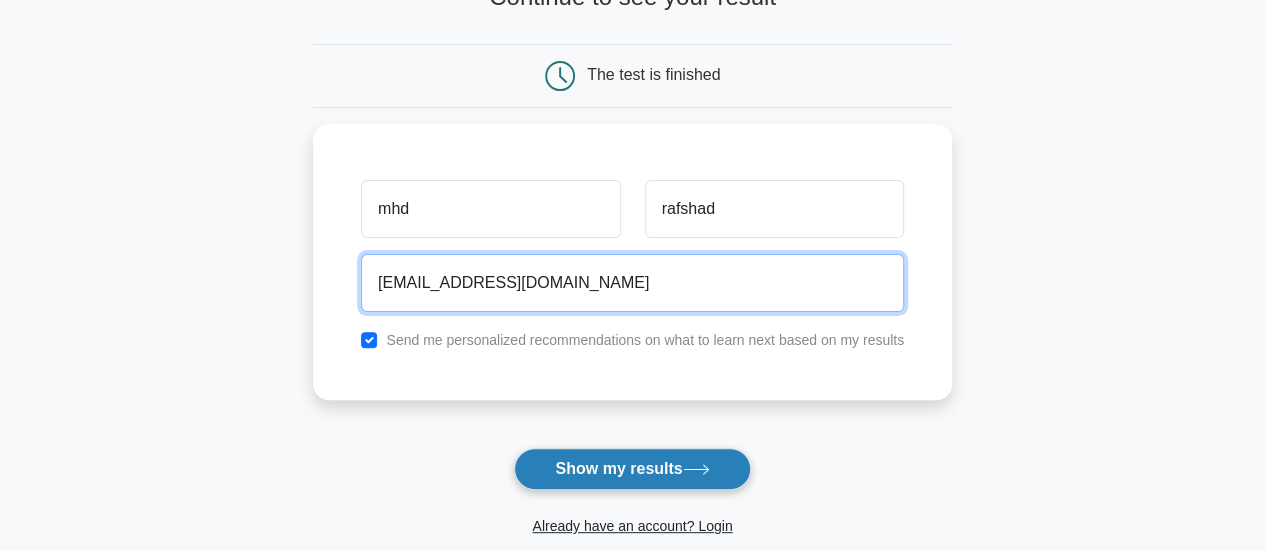 type on "muhammedrafshad96@gmail.com" 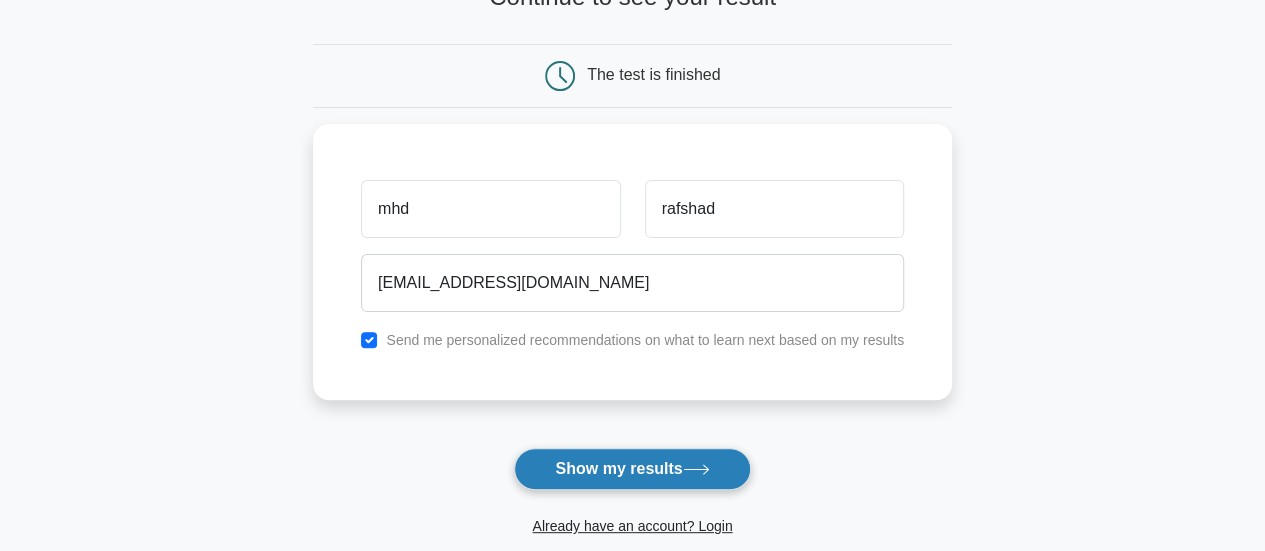 click on "Show my results" at bounding box center (632, 469) 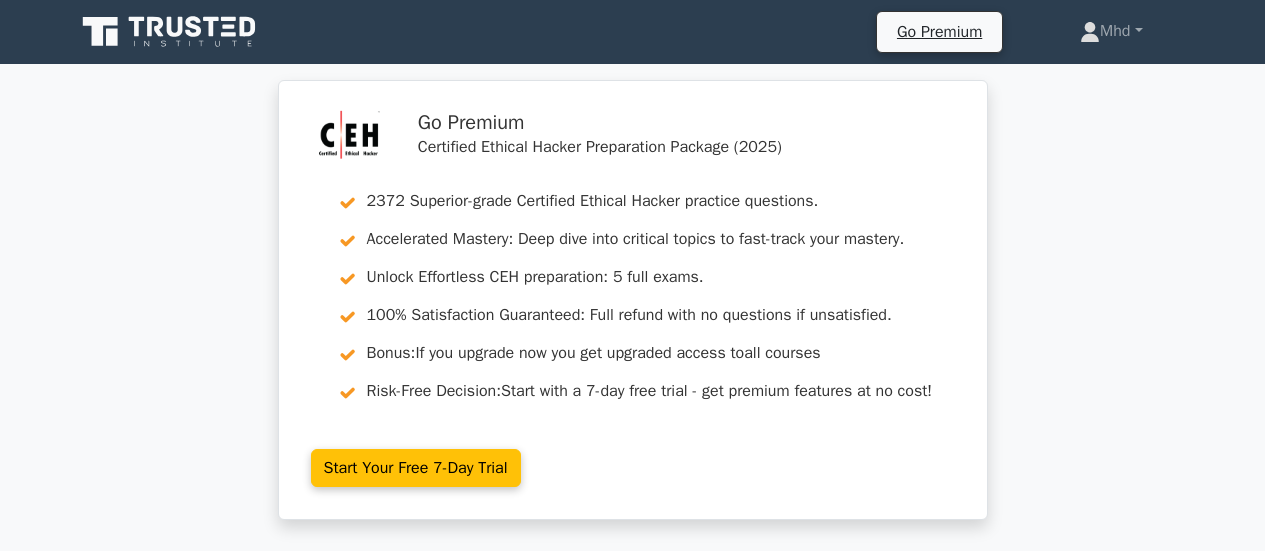 scroll, scrollTop: 0, scrollLeft: 0, axis: both 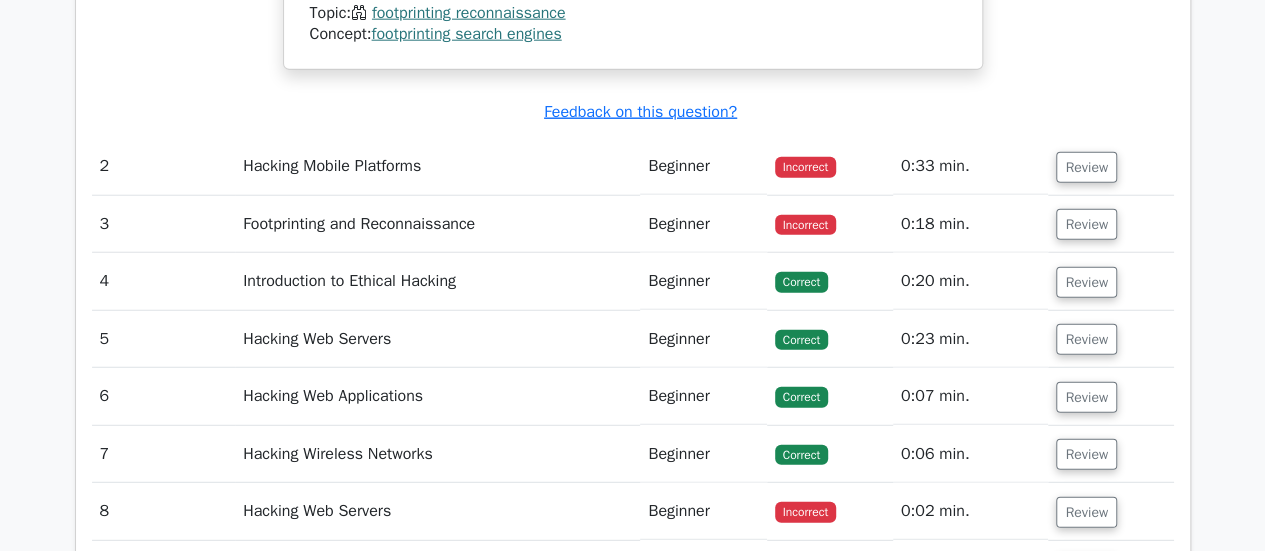 click on "Hacking Mobile Platforms" at bounding box center [437, 166] 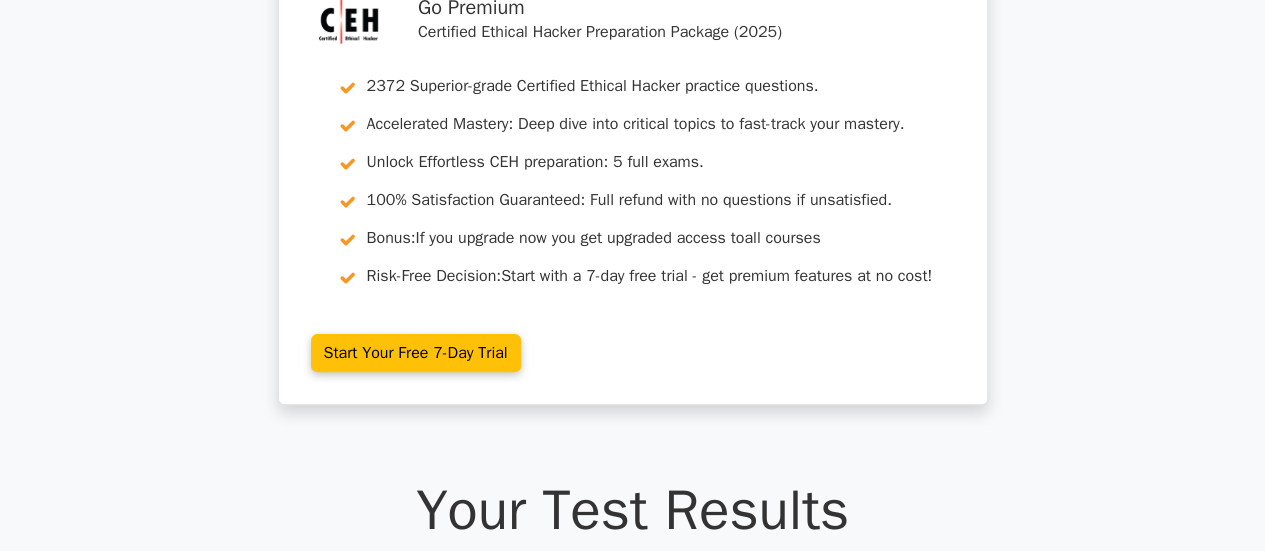 scroll, scrollTop: 116, scrollLeft: 0, axis: vertical 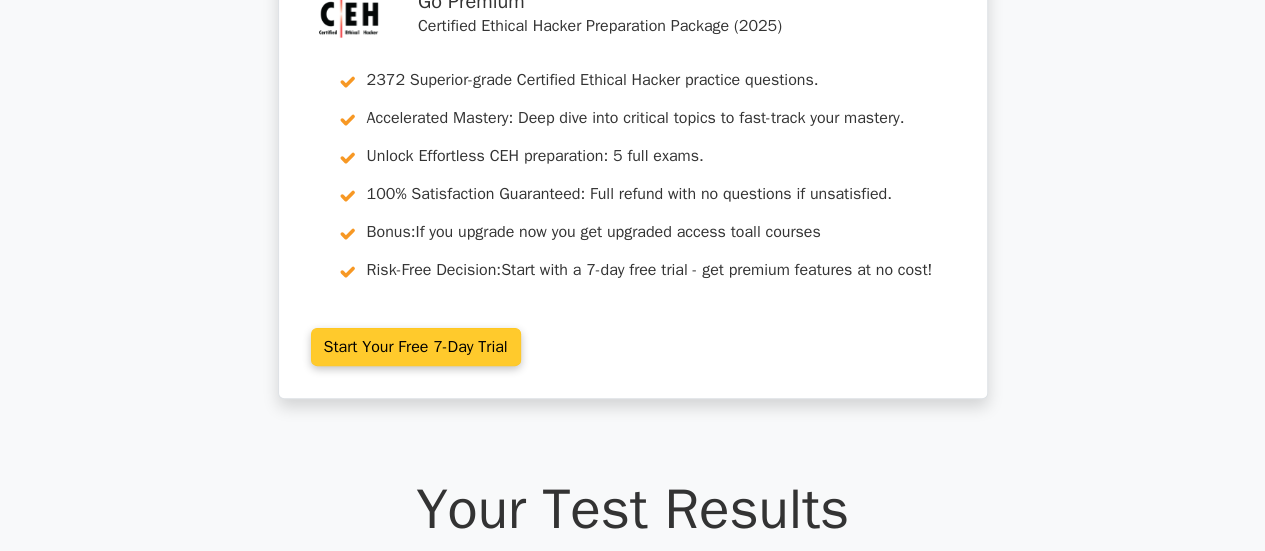 click on "Start Your Free 7-Day Trial" at bounding box center [416, 347] 